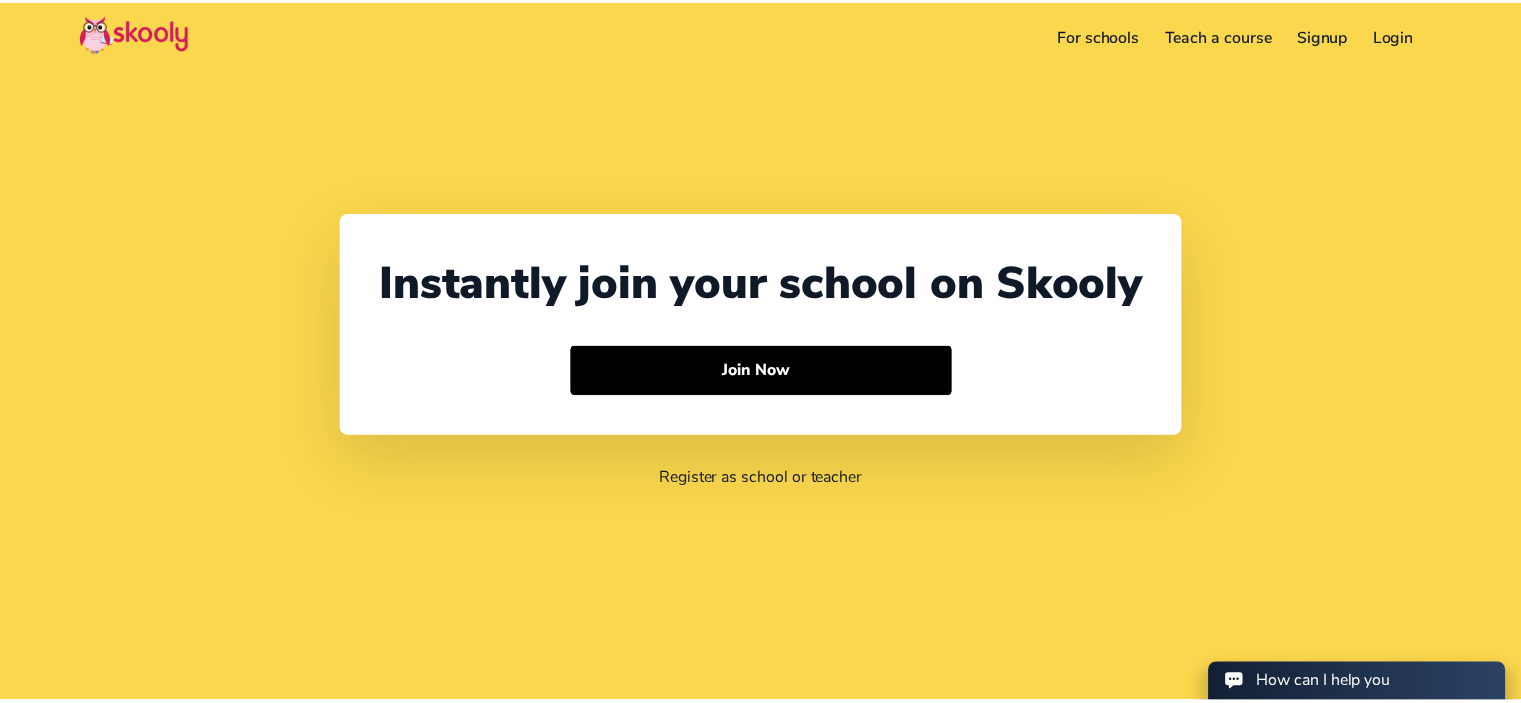 scroll, scrollTop: 0, scrollLeft: 0, axis: both 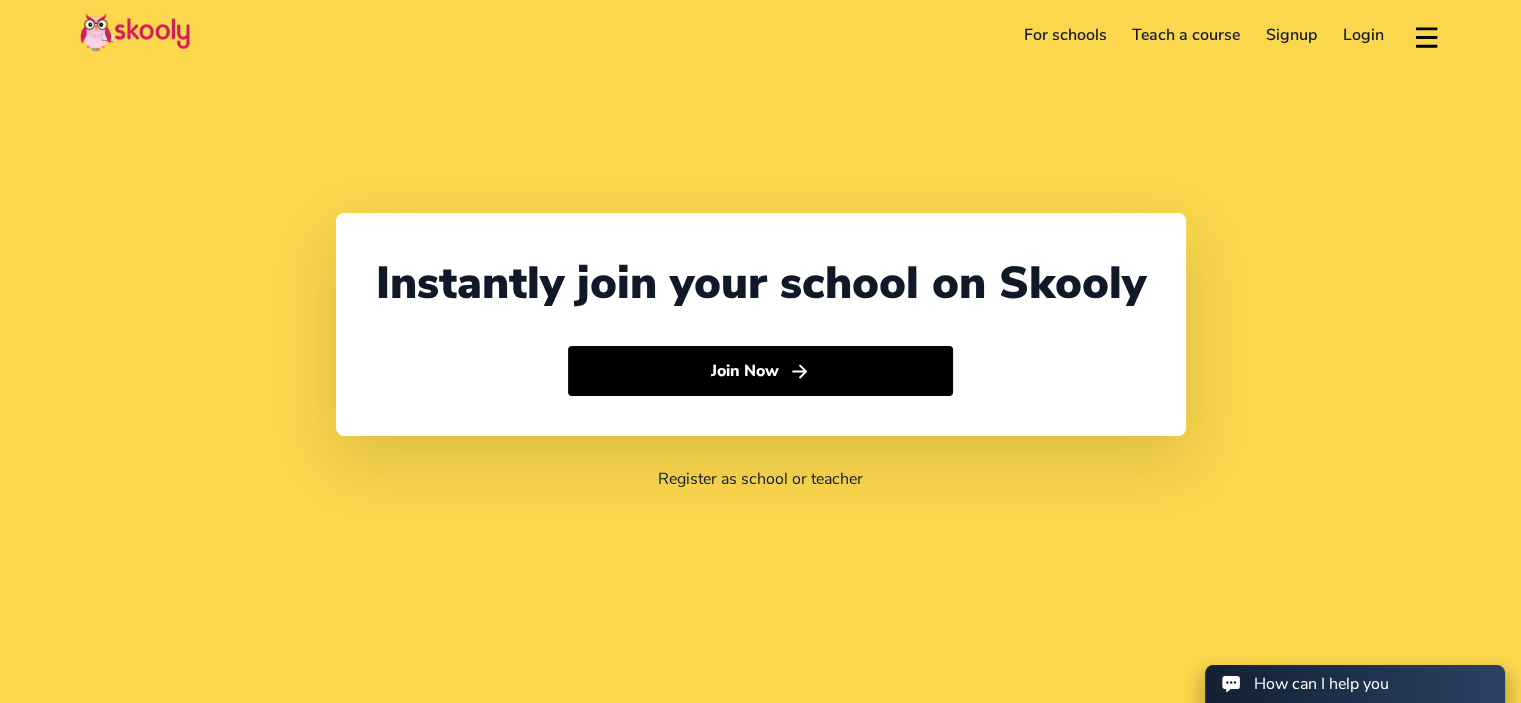 select on "973" 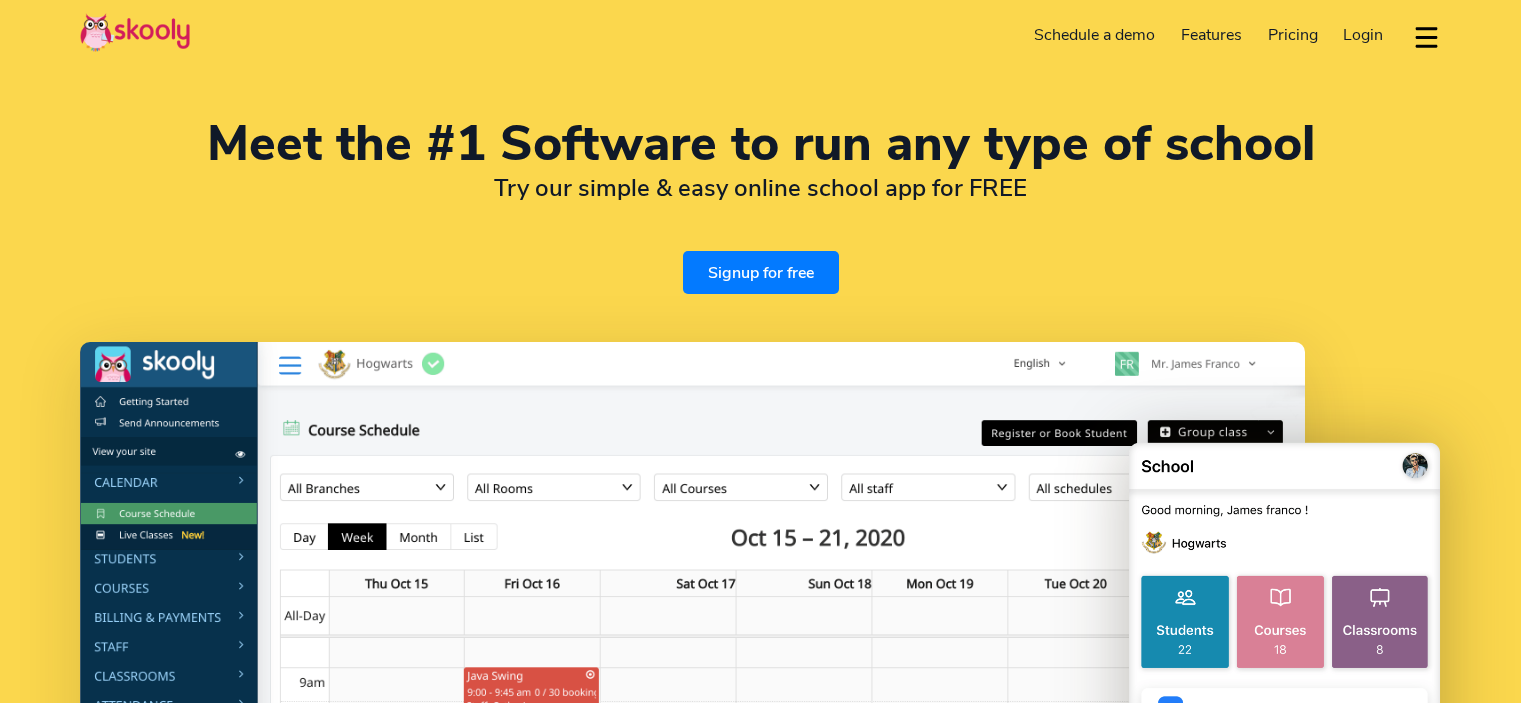 select on "en" 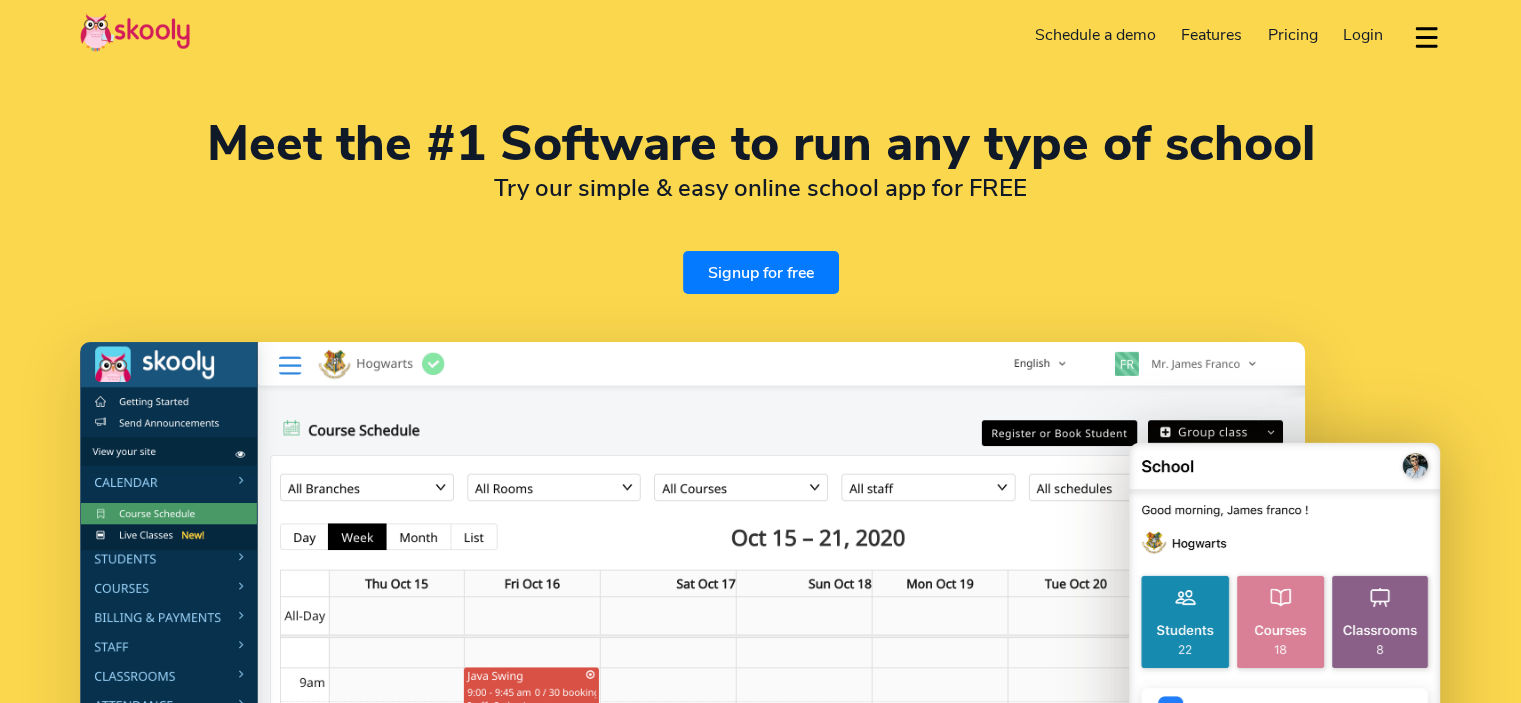 select on "973" 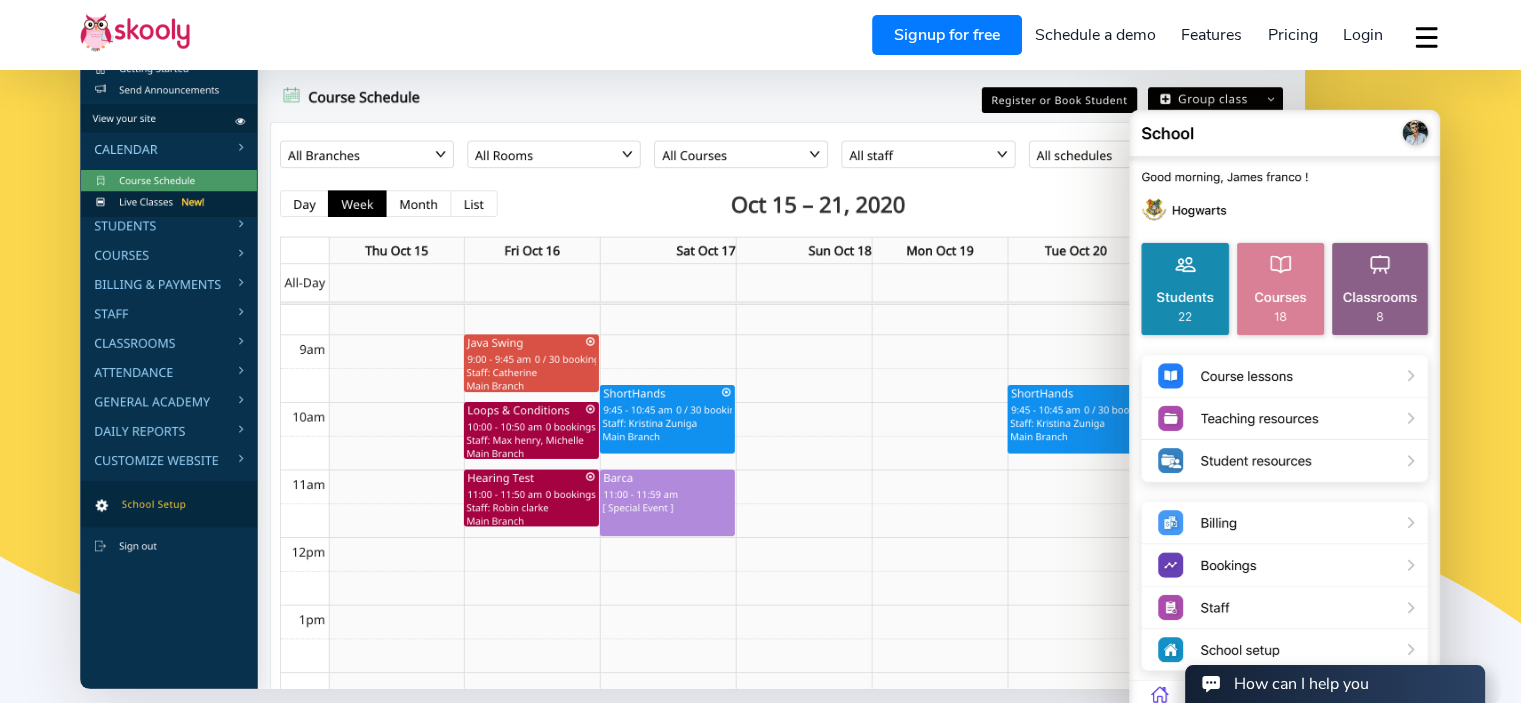scroll, scrollTop: 0, scrollLeft: 0, axis: both 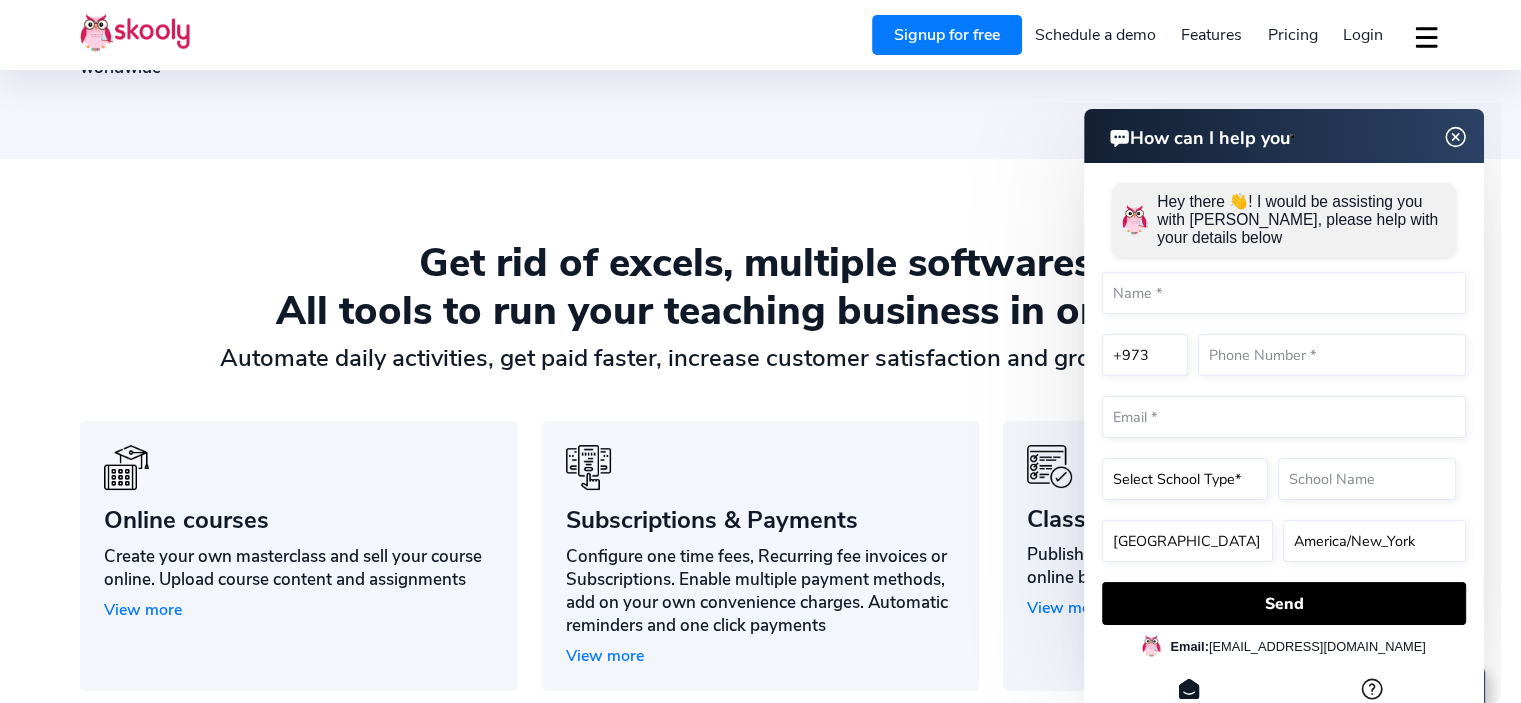 click 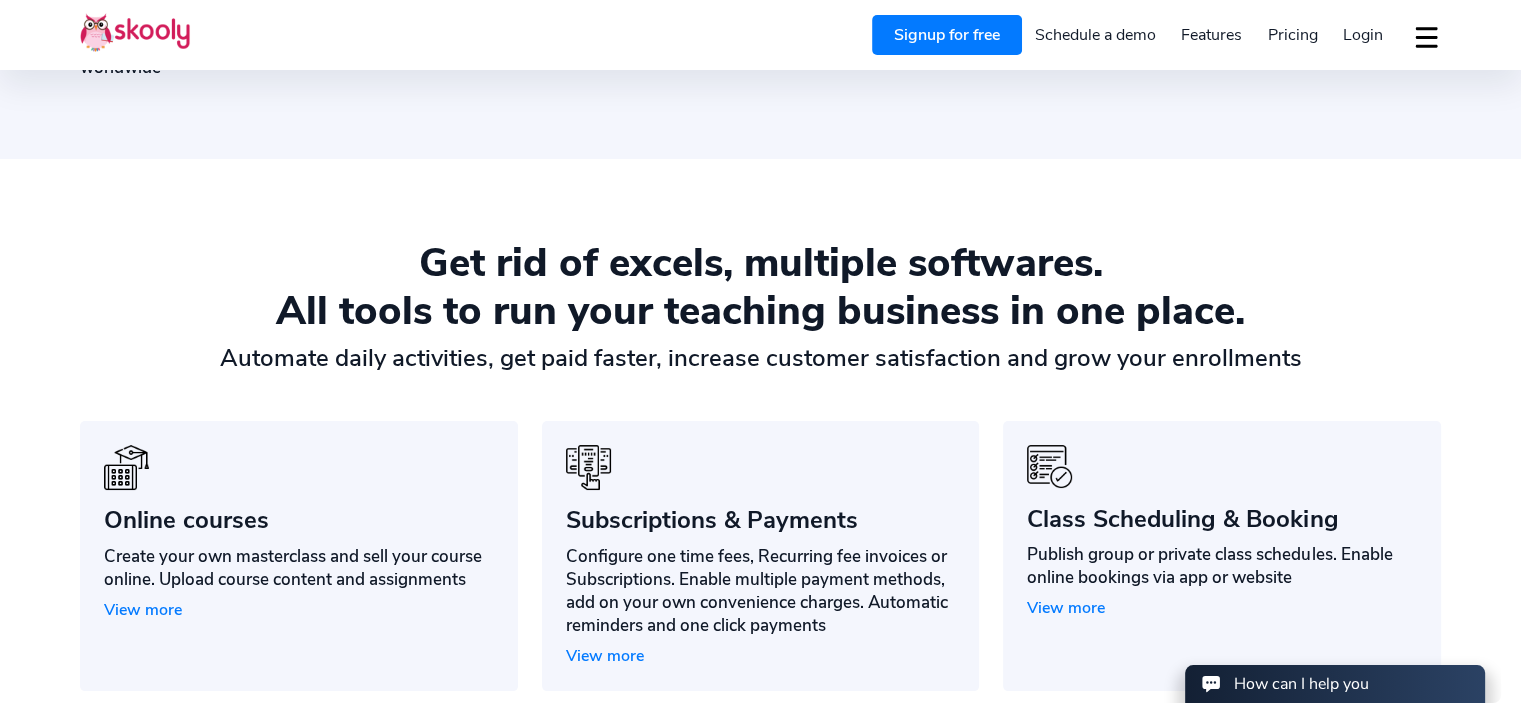 click on "Pricing" at bounding box center (1293, 35) 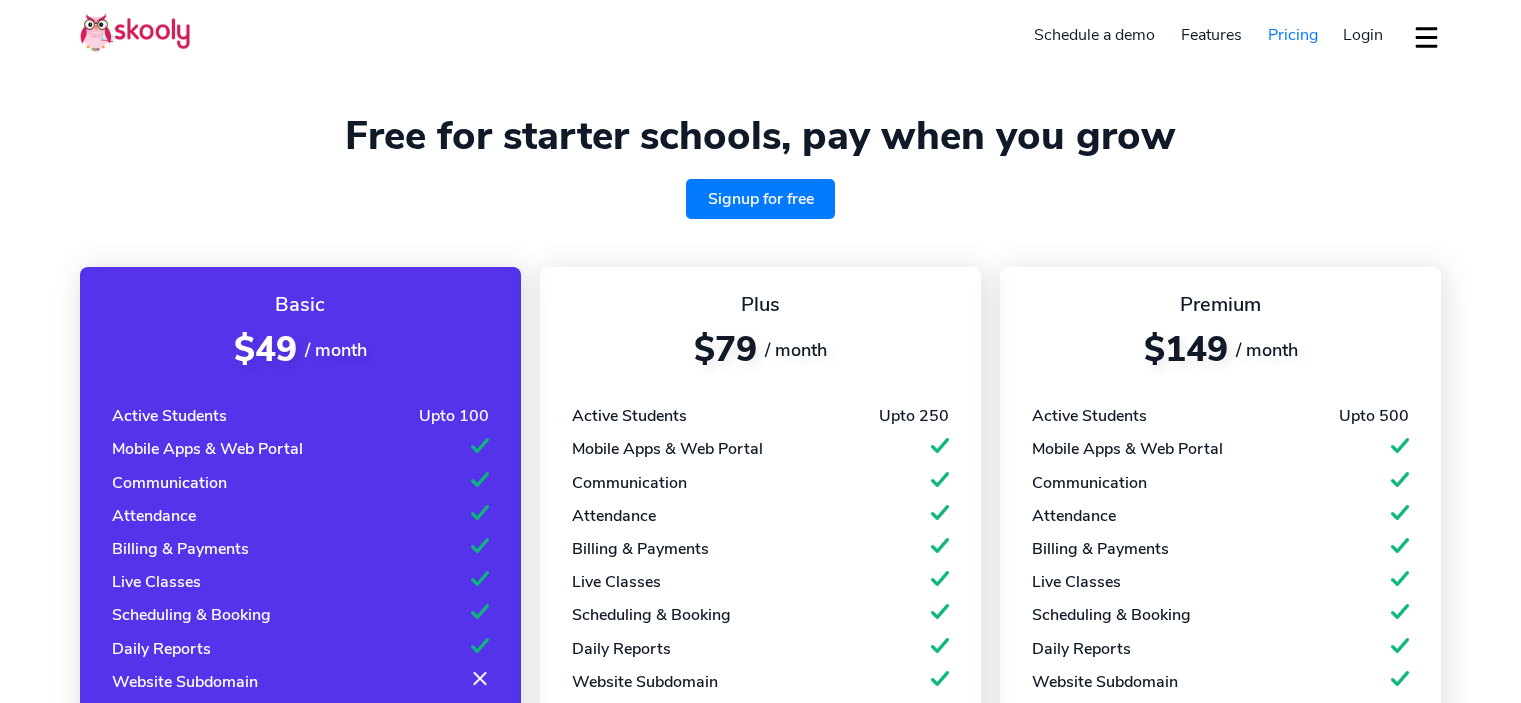 select on "en" 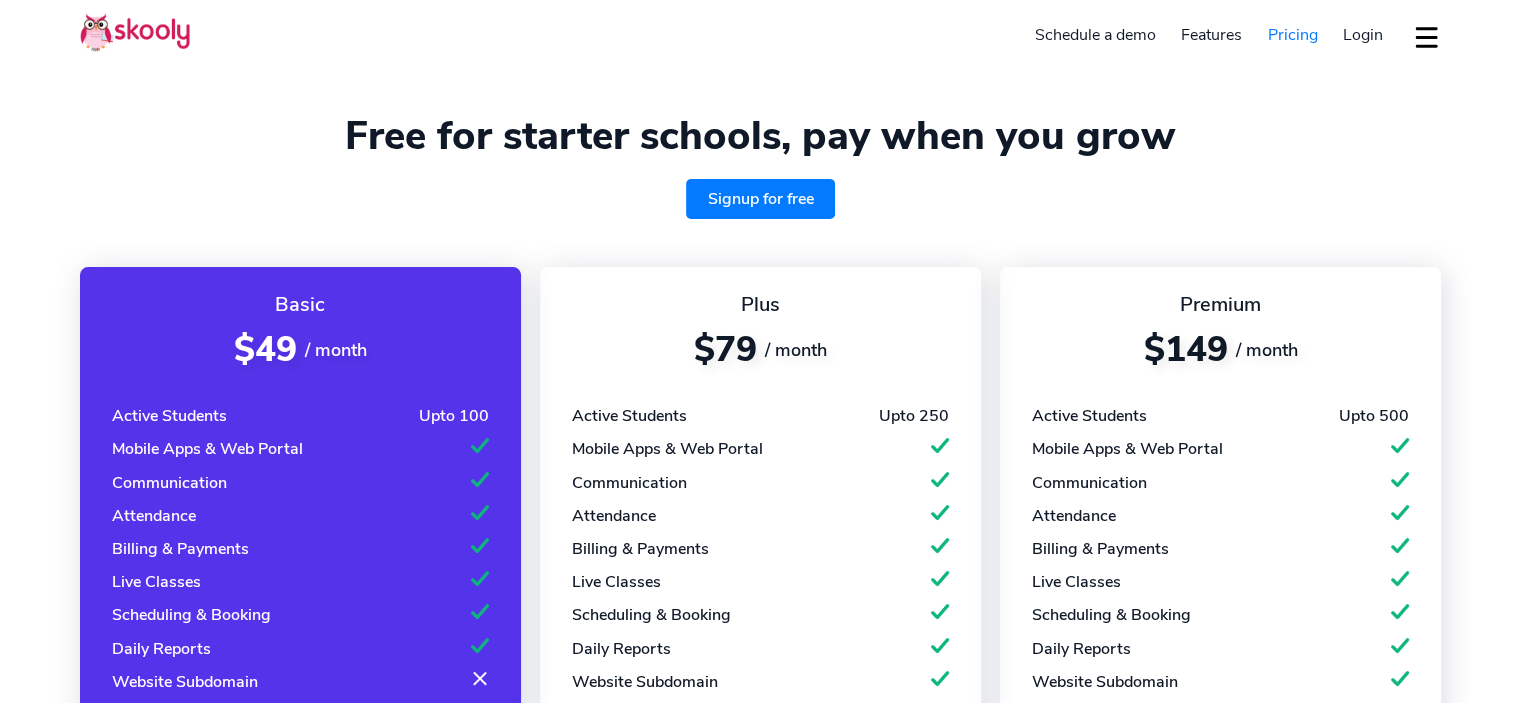select on "973" 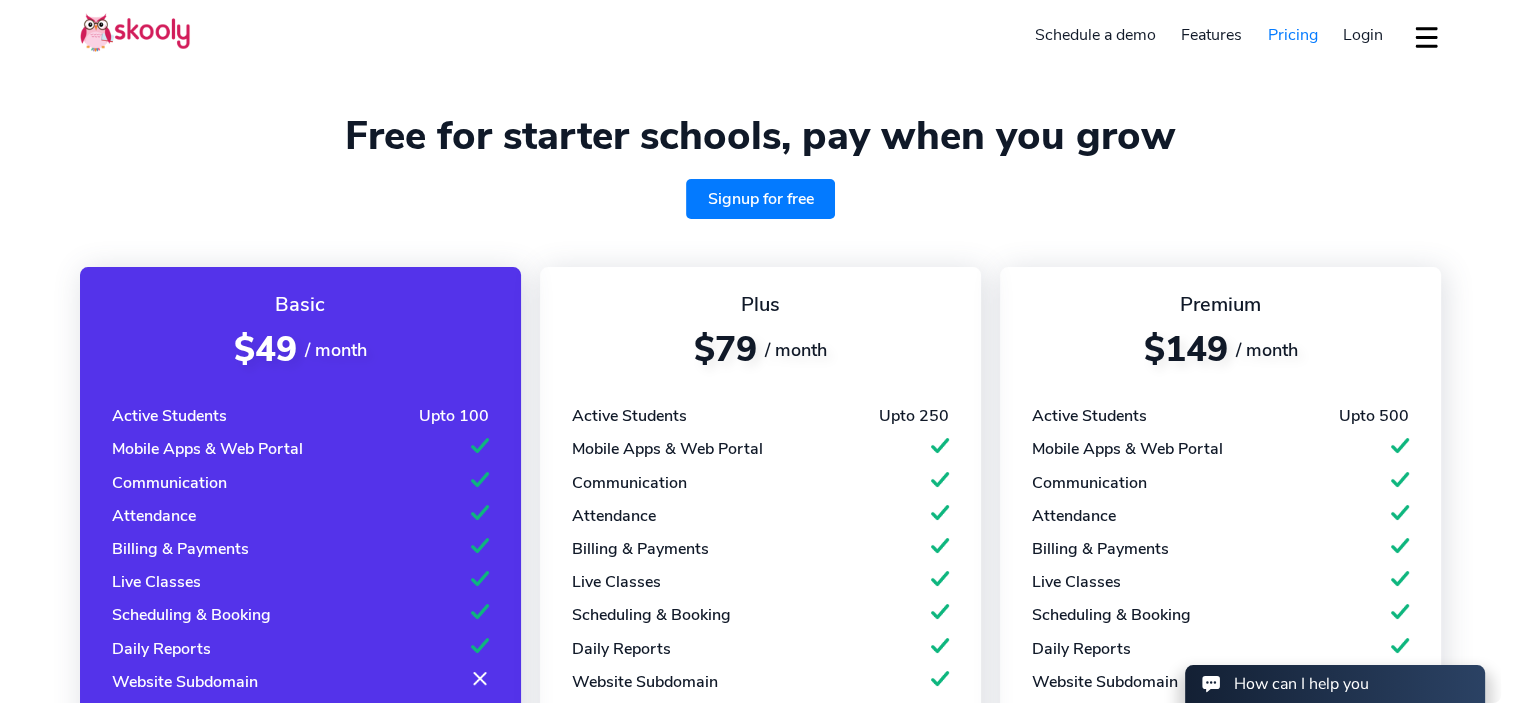 scroll, scrollTop: 0, scrollLeft: 0, axis: both 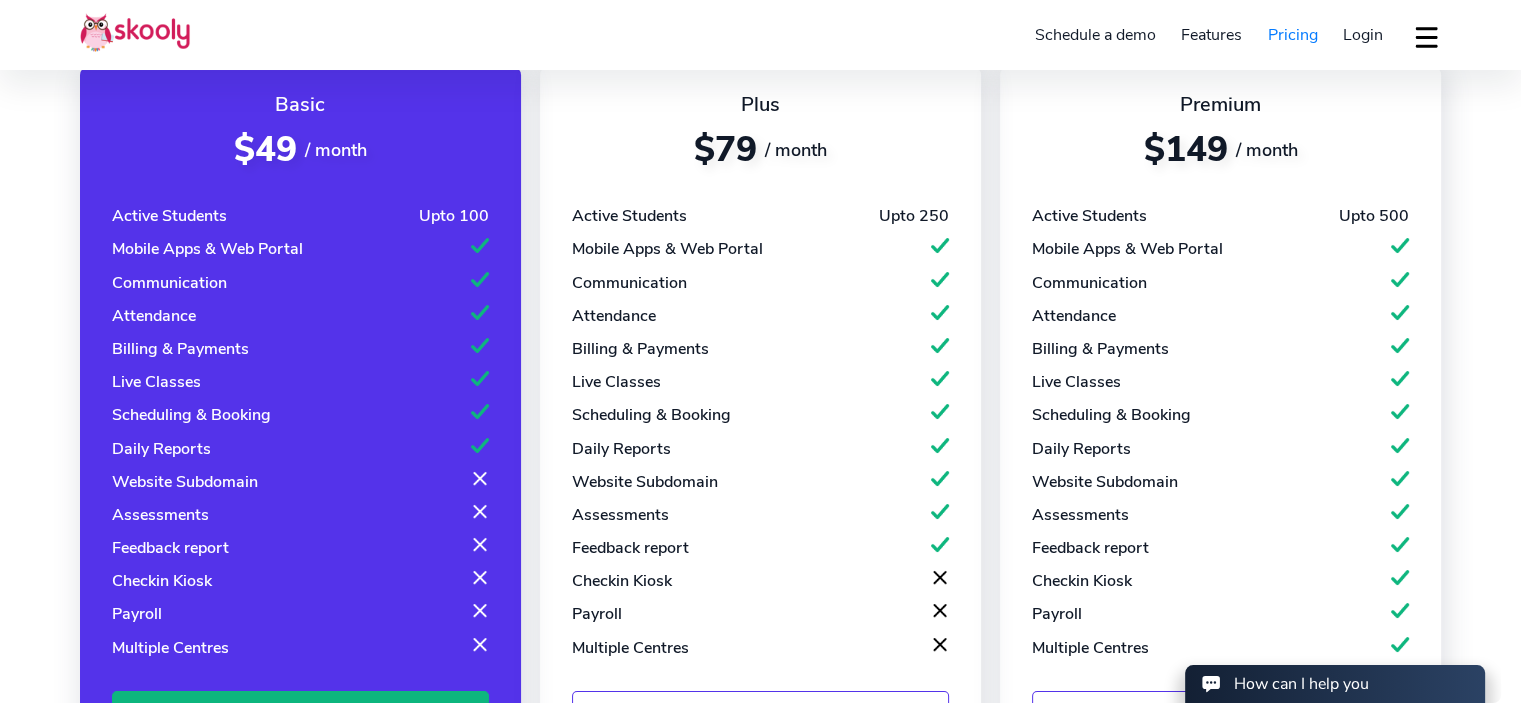 click on "$49" at bounding box center (265, 149) 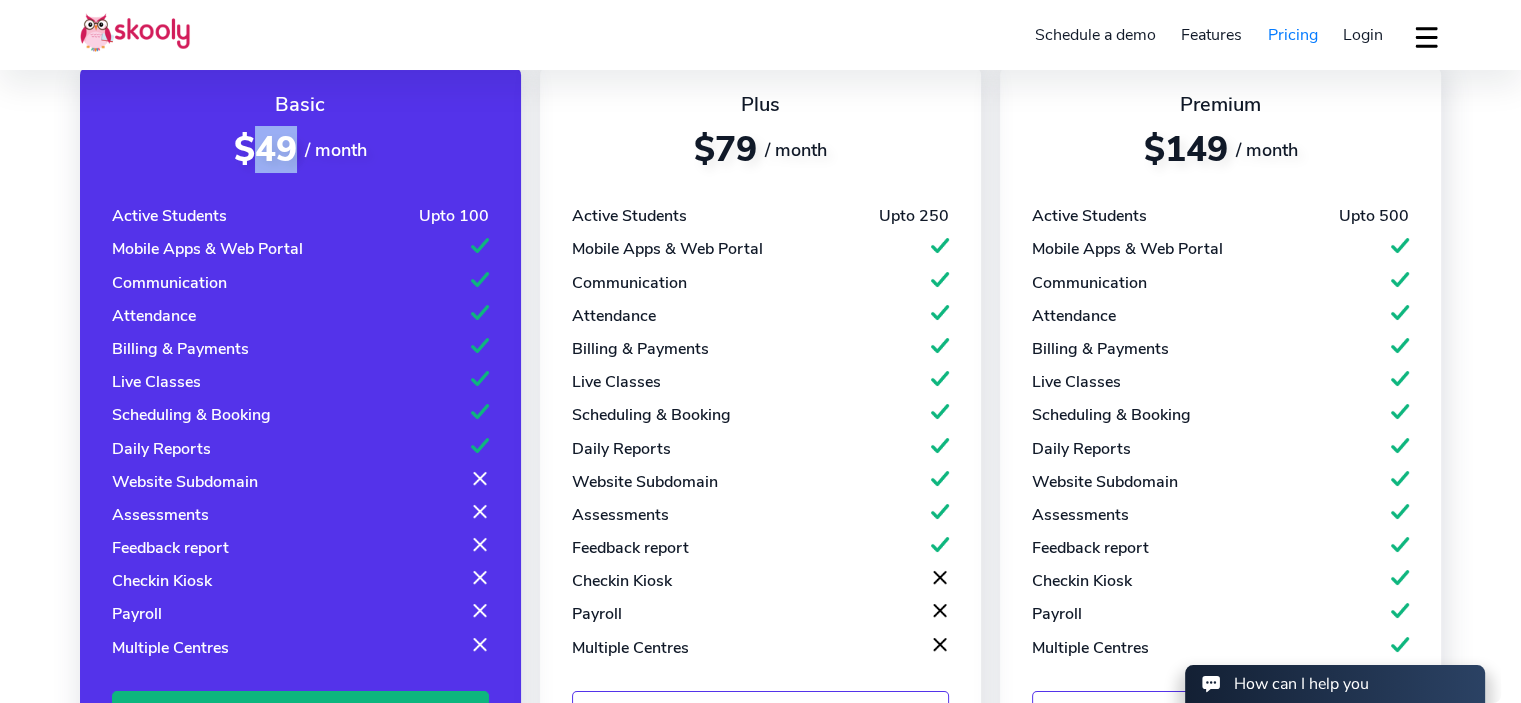 click on "$49" at bounding box center [265, 149] 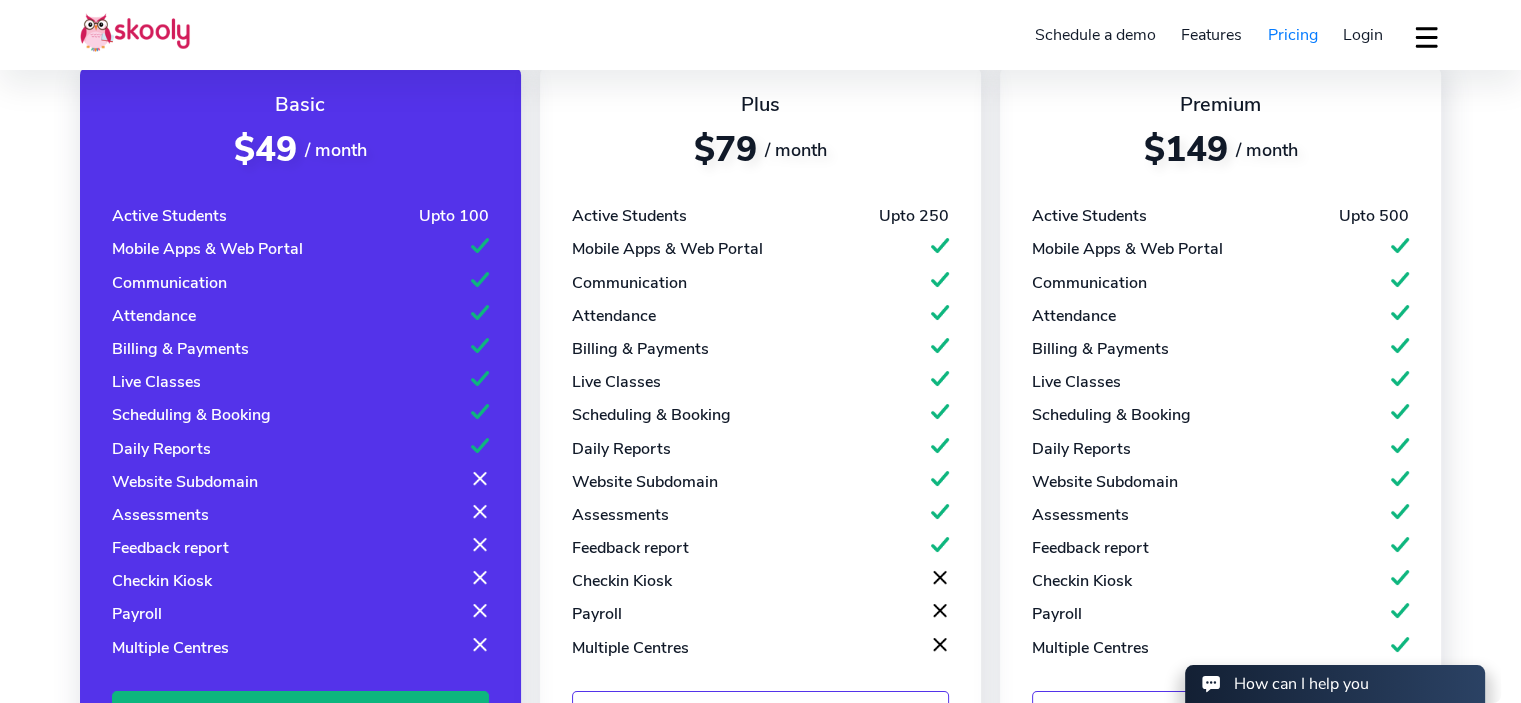 click on "Basic $49  / month Active Students Upto 100 Mobile Apps & Web Portal Communication Attendance Billing & Payments Live Classes Scheduling & Booking Daily Reports Website Subdomain Assessments Feedback report Checkin Kiosk Payroll Multiple Centres Get started" at bounding box center [300, 412] 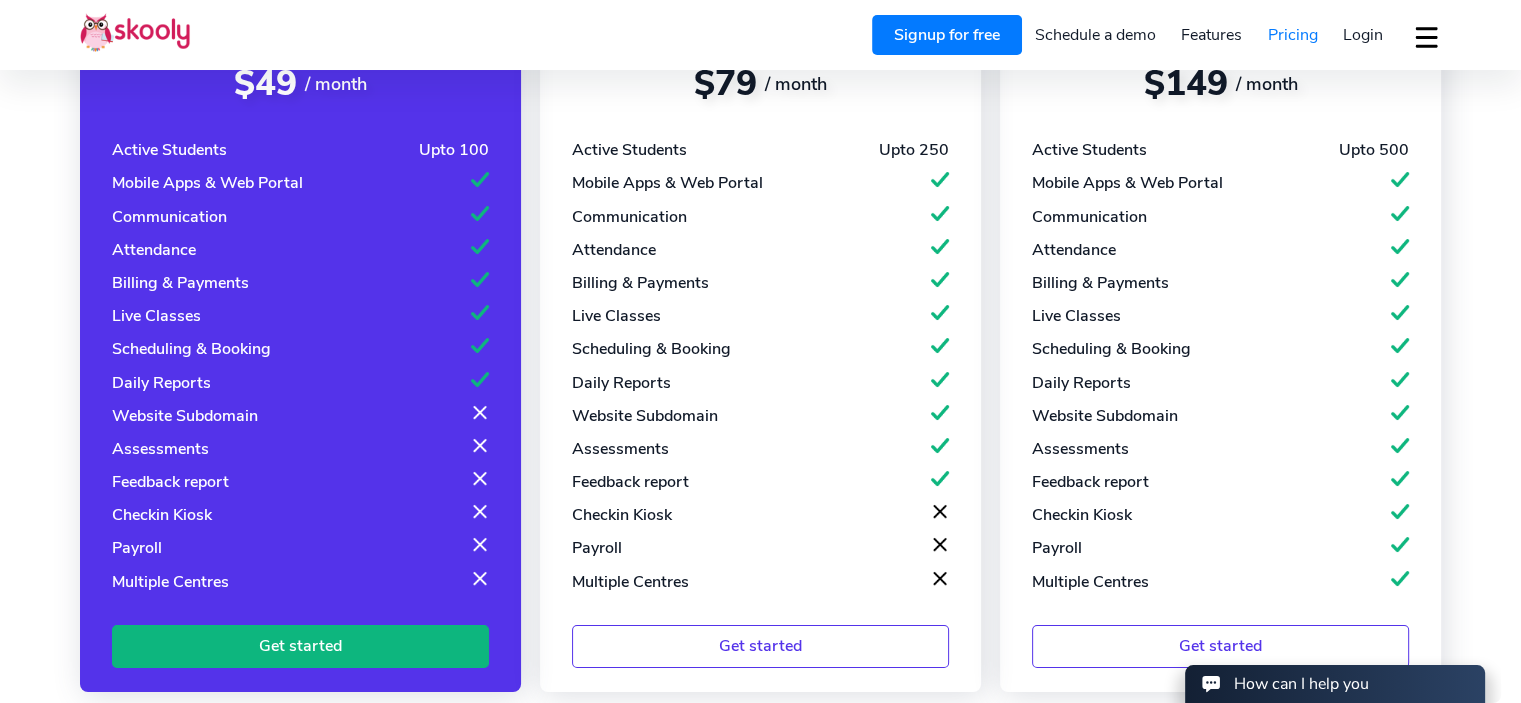 scroll, scrollTop: 200, scrollLeft: 0, axis: vertical 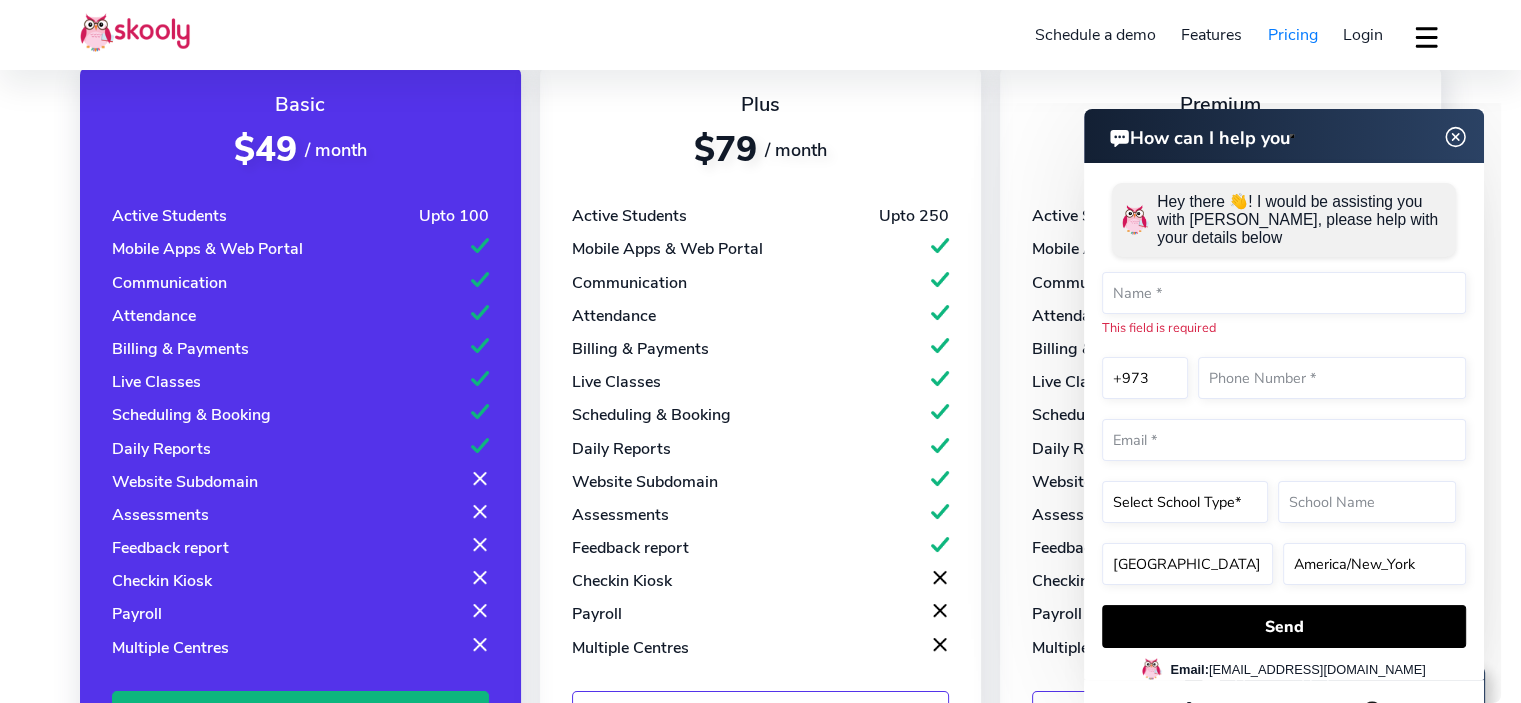 click 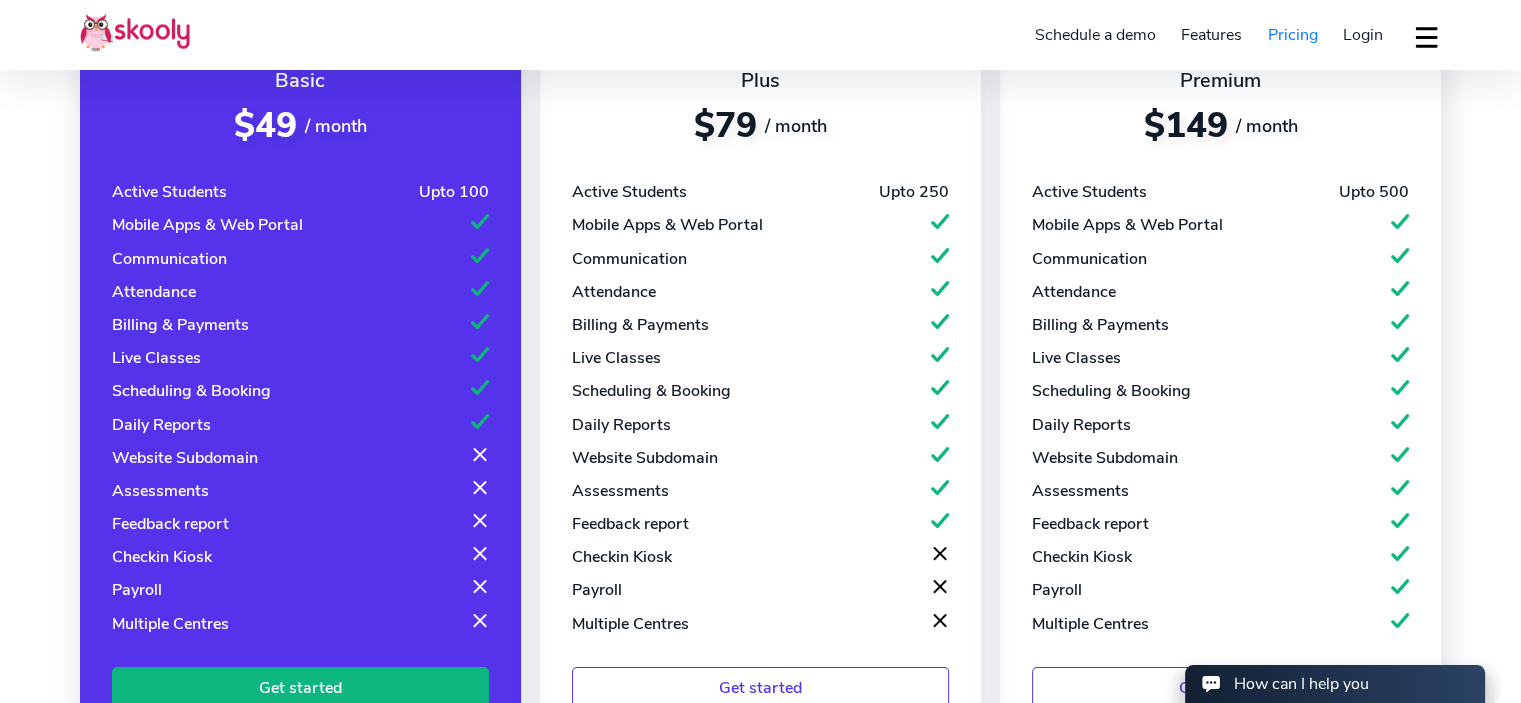 scroll, scrollTop: 200, scrollLeft: 0, axis: vertical 